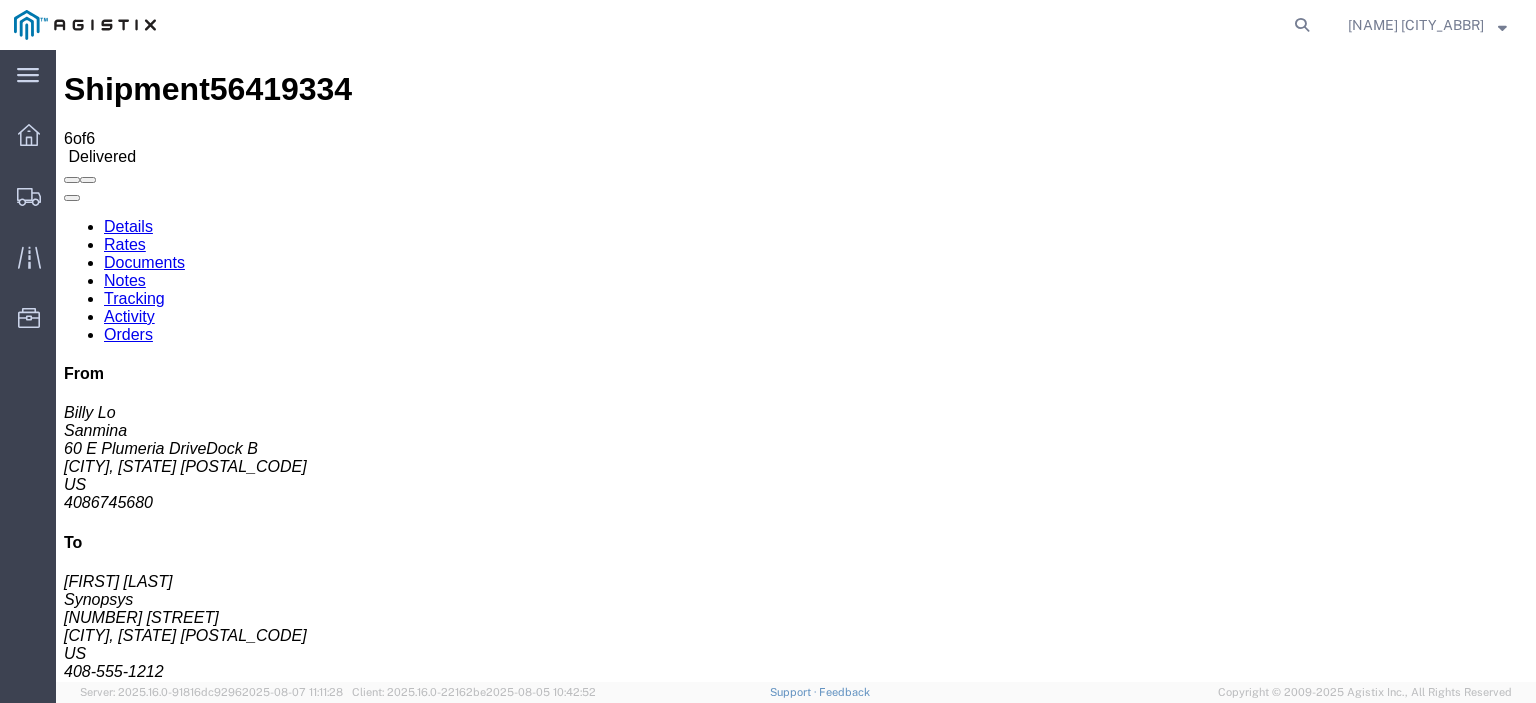 scroll, scrollTop: 0, scrollLeft: 0, axis: both 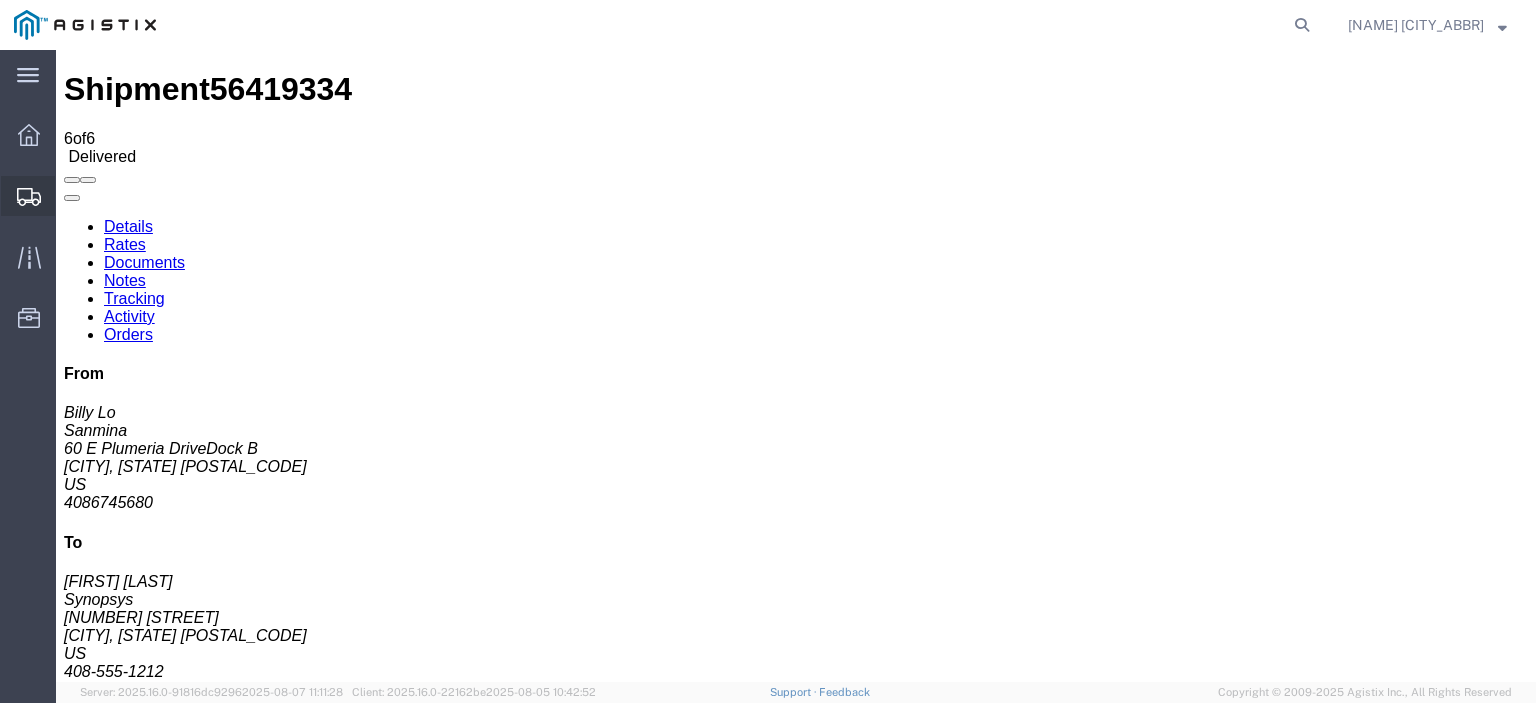 click on "Shipments" 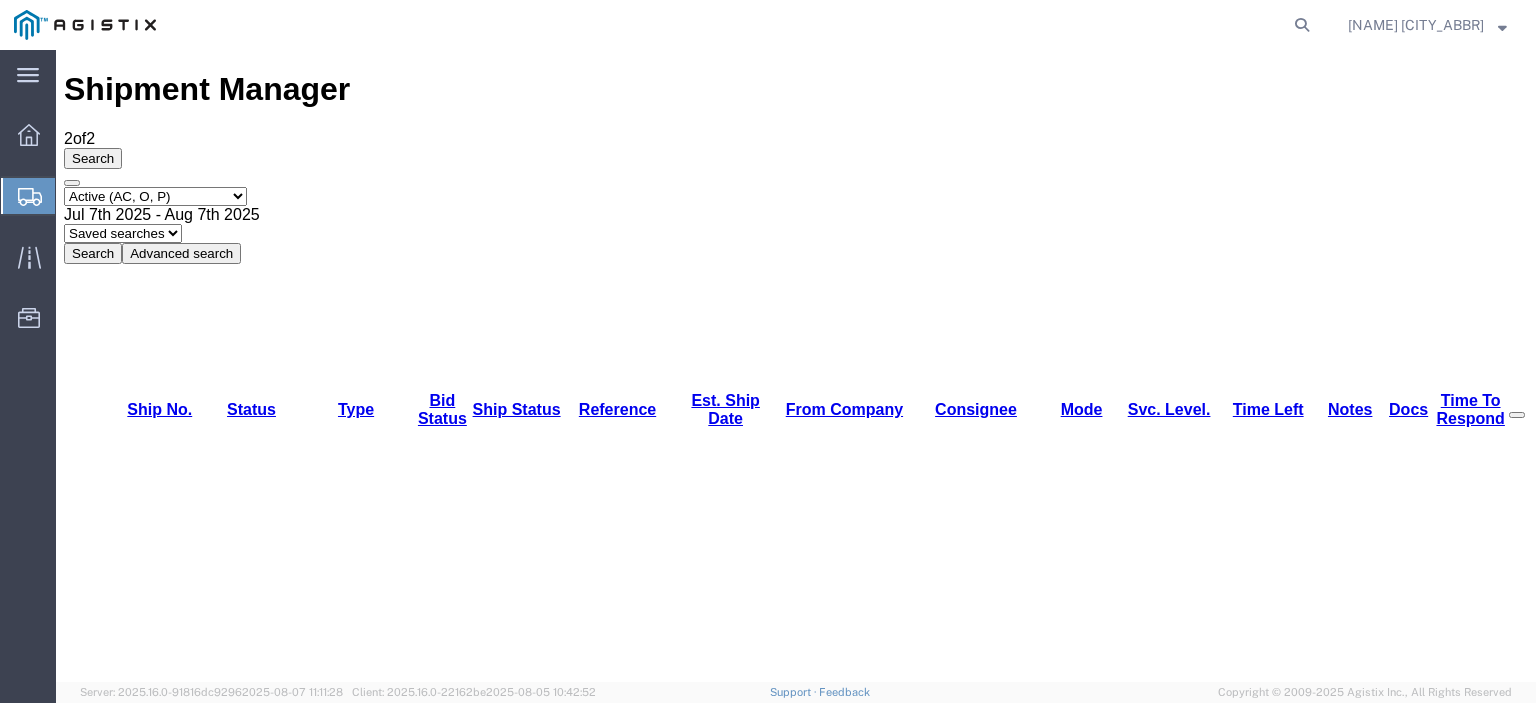 click on "Select status
Active (AC, O, P) All Approved Awaiting Confirmation (AC) Booked Canceled Closed Delivered Denied Expired Ignored Lost On Hold Open (O) Partial Delivery Pending (P) Shipped Withdrawn" at bounding box center [155, 196] 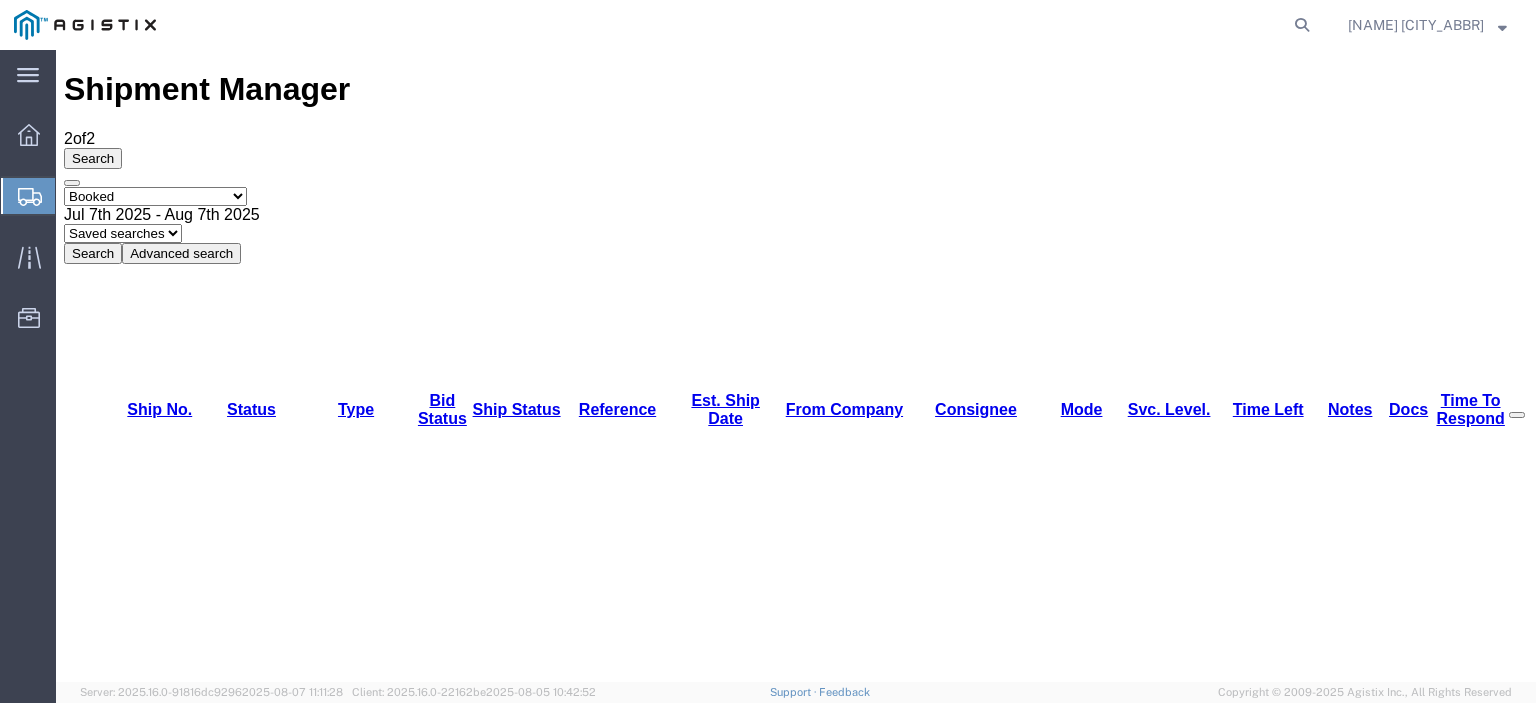 click on "Select status
Active (AC, O, P) All Approved Awaiting Confirmation (AC) Booked Canceled Closed Delivered Denied Expired Ignored Lost On Hold Open (O) Partial Delivery Pending (P) Shipped Withdrawn" at bounding box center (155, 196) 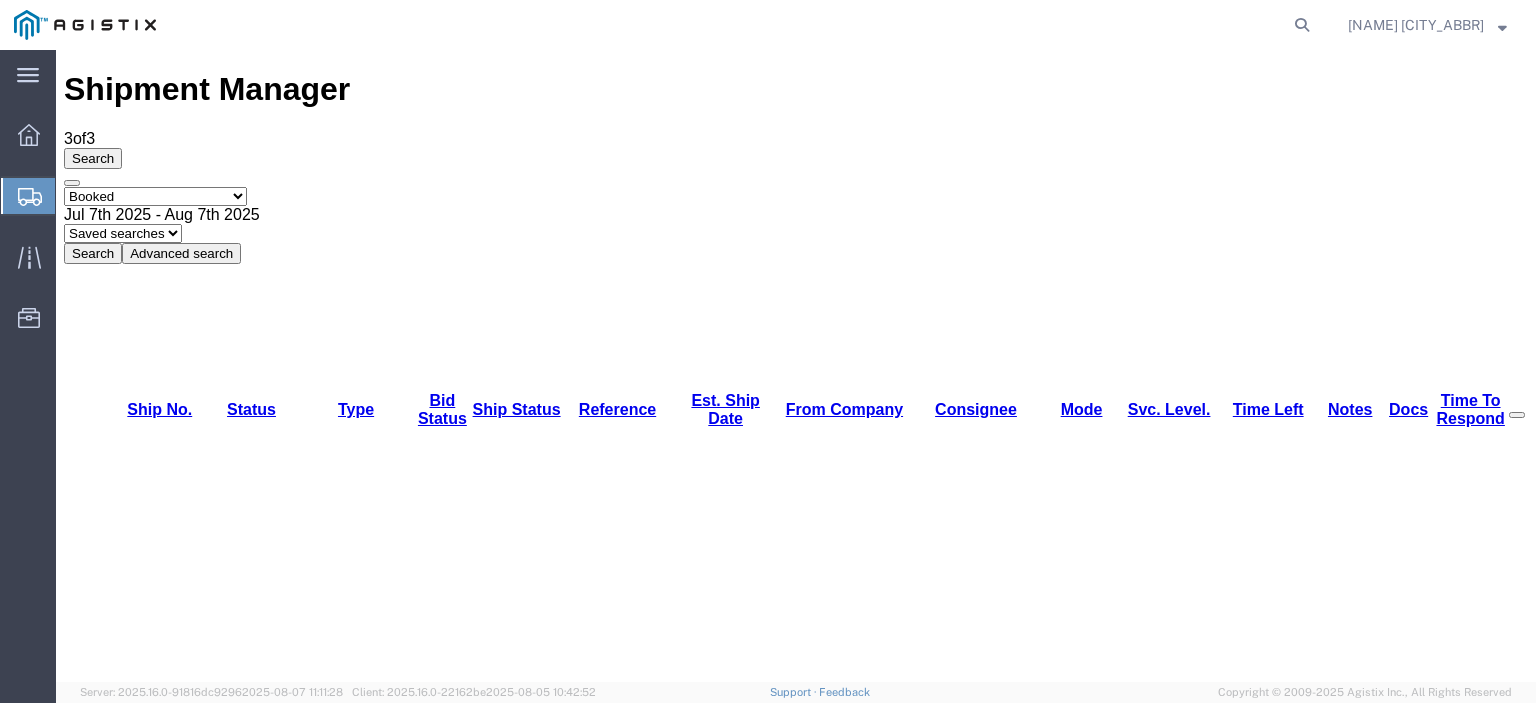 click on "56432934" at bounding box center [142, 1148] 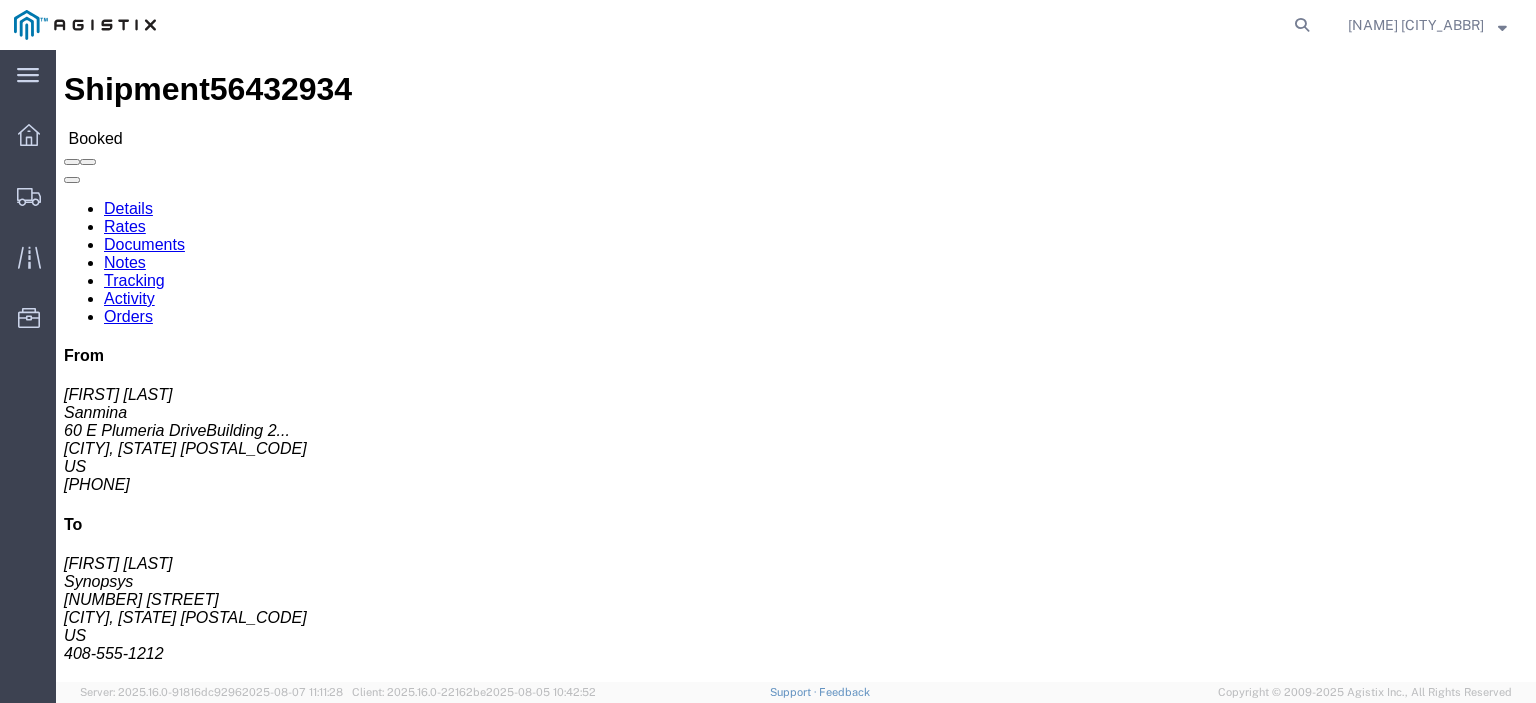 click on "Tracking" 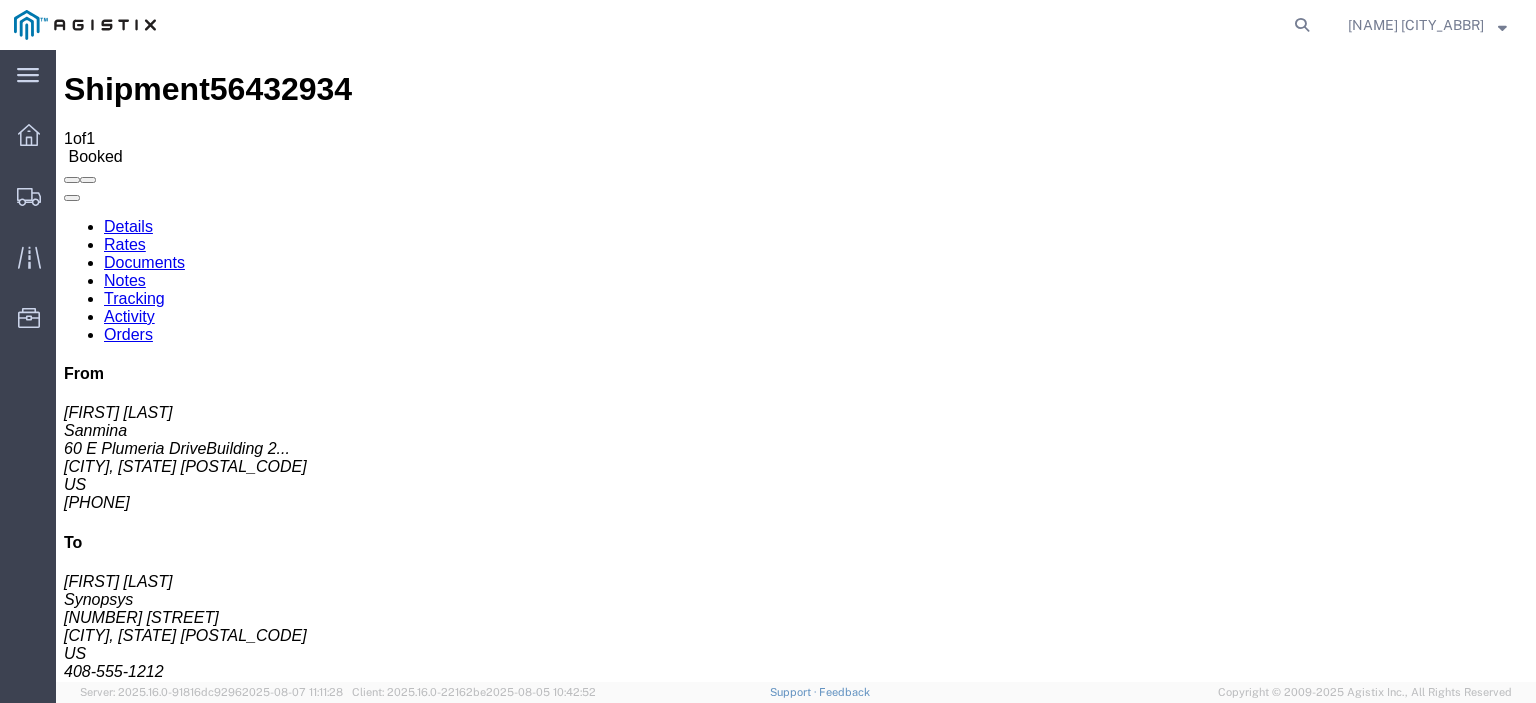 click on "Add New Tracking" at bounding box center (229, 1173) 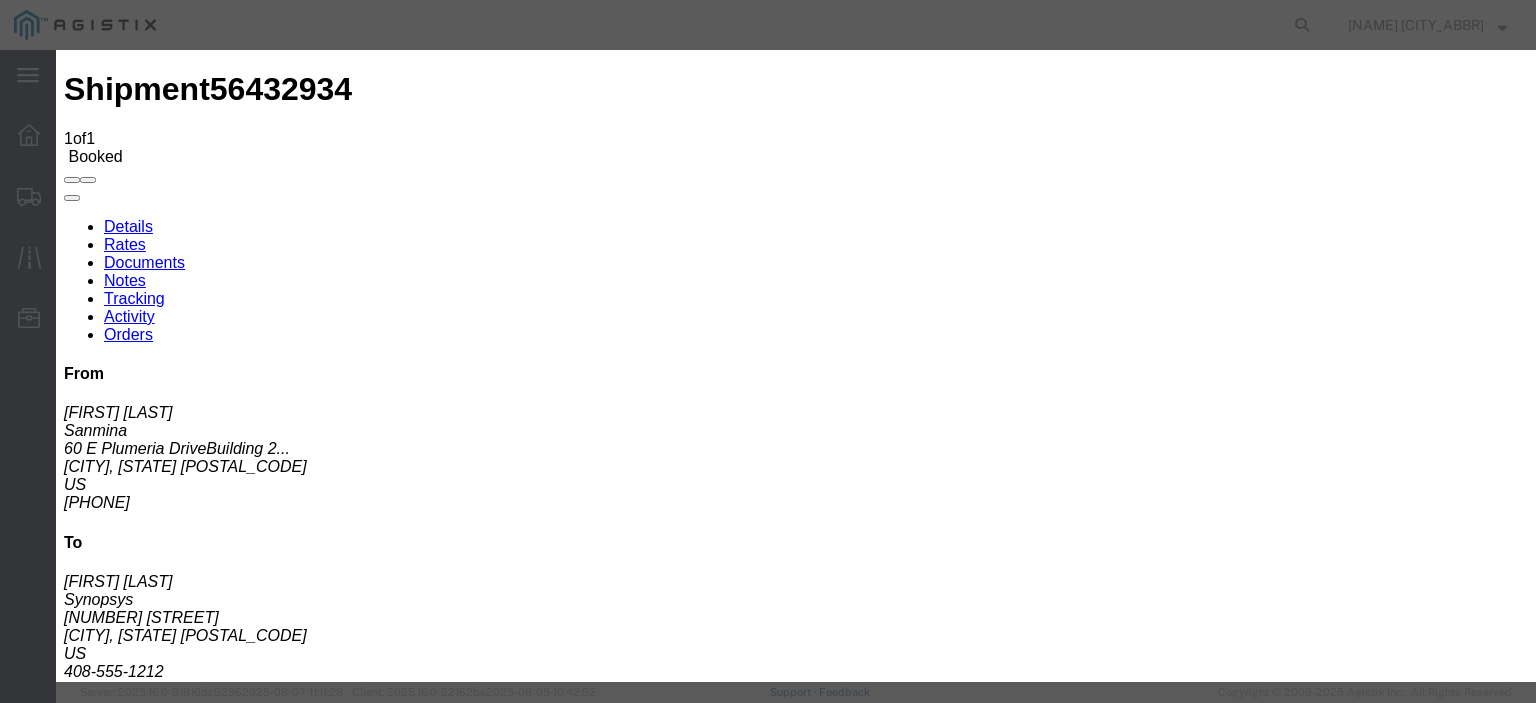 type on "08/07/2025" 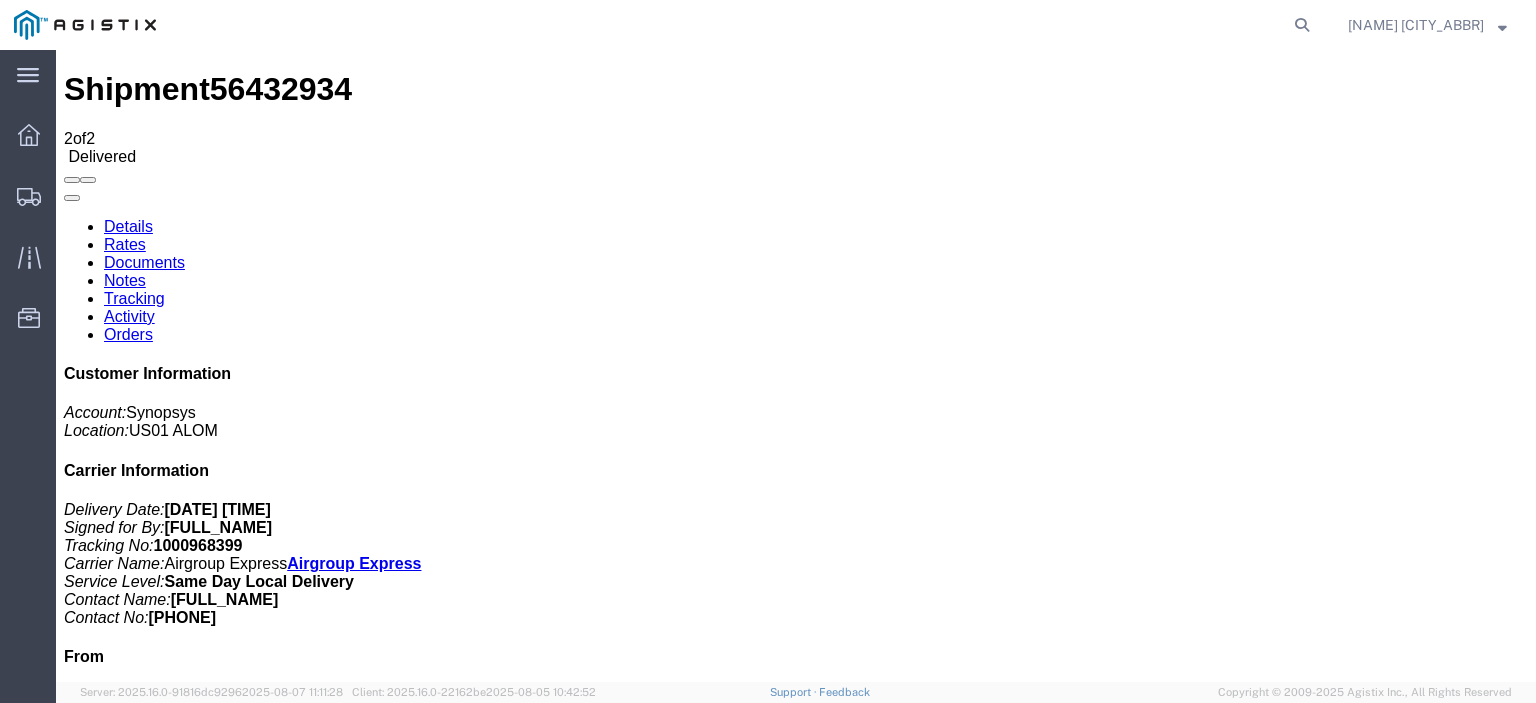click on "Documents" at bounding box center [144, 262] 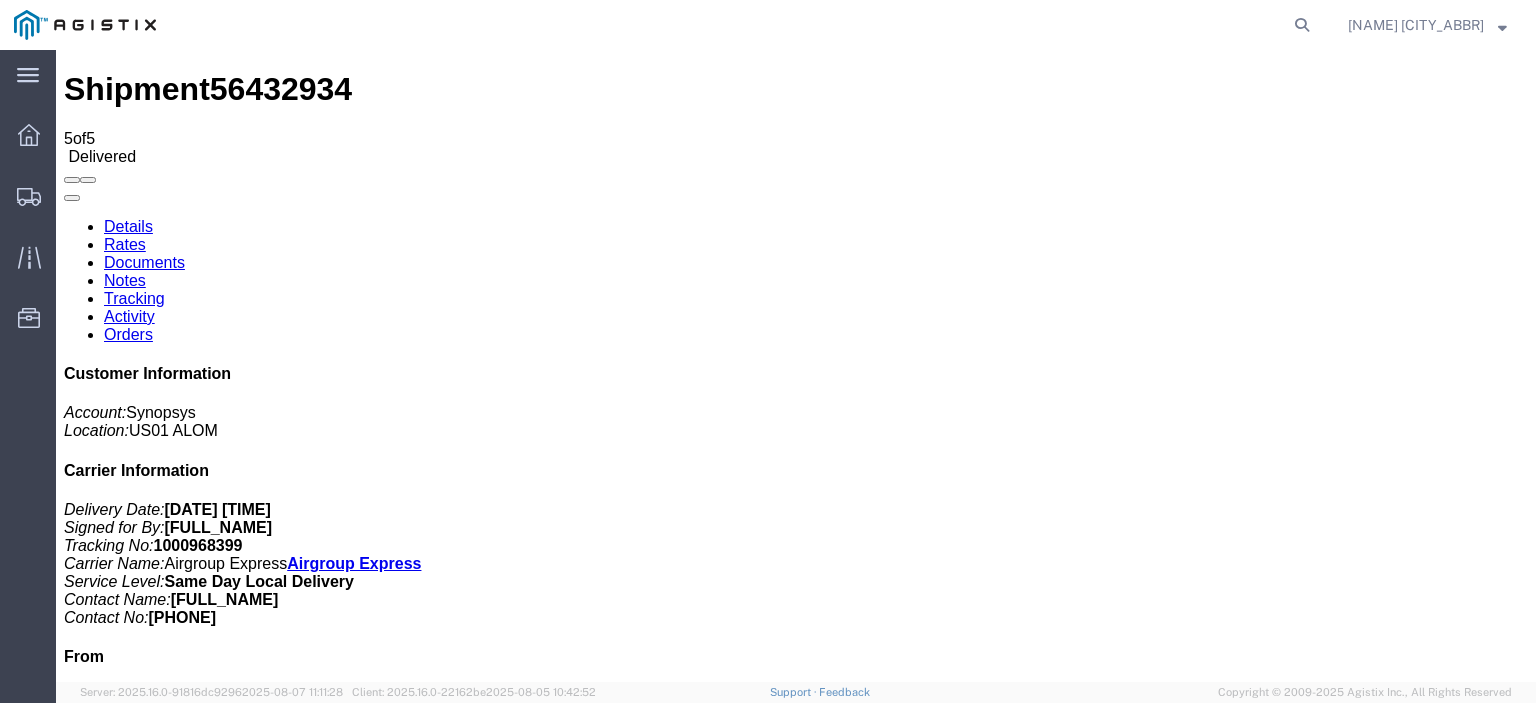 click on "Attach Documents" at bounding box center [126, 1153] 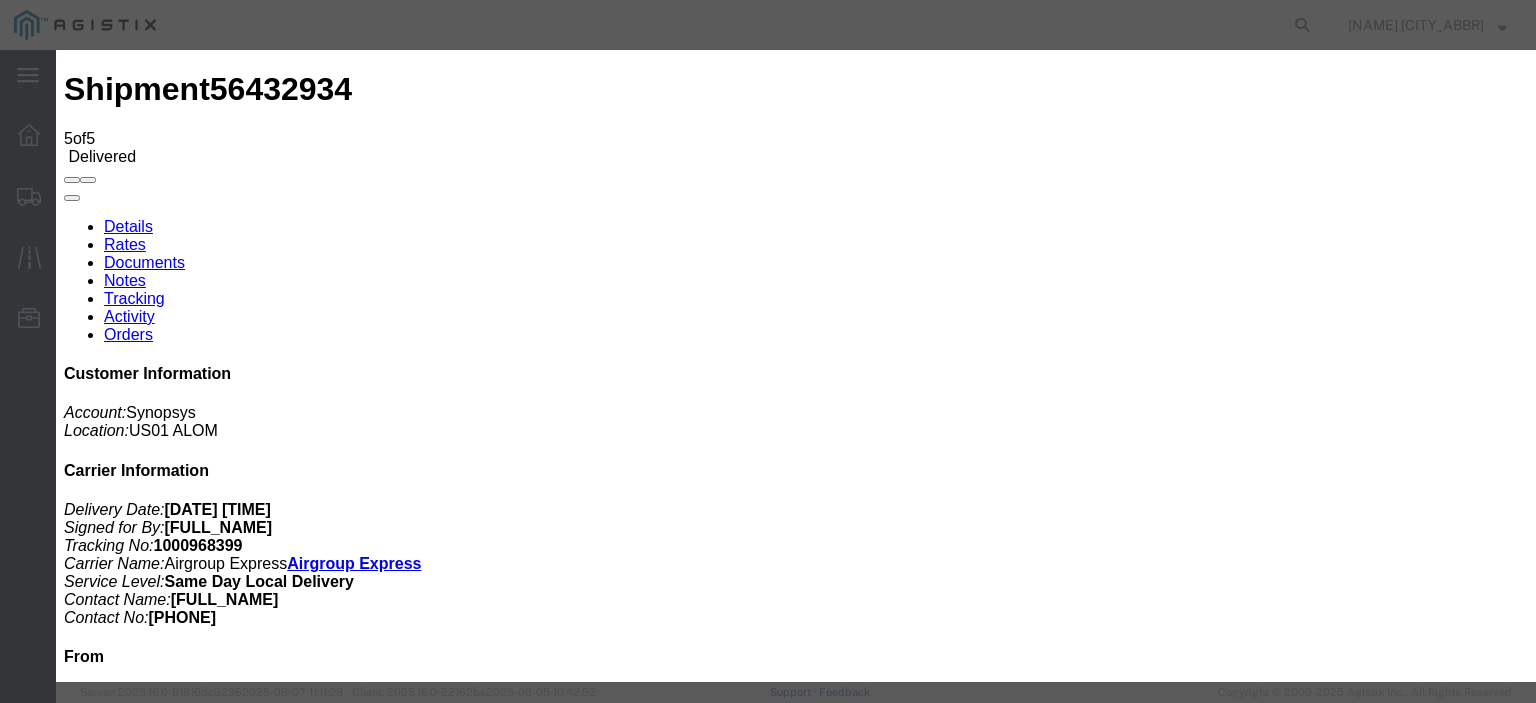 click on "Browse" at bounding box center [94, 1974] 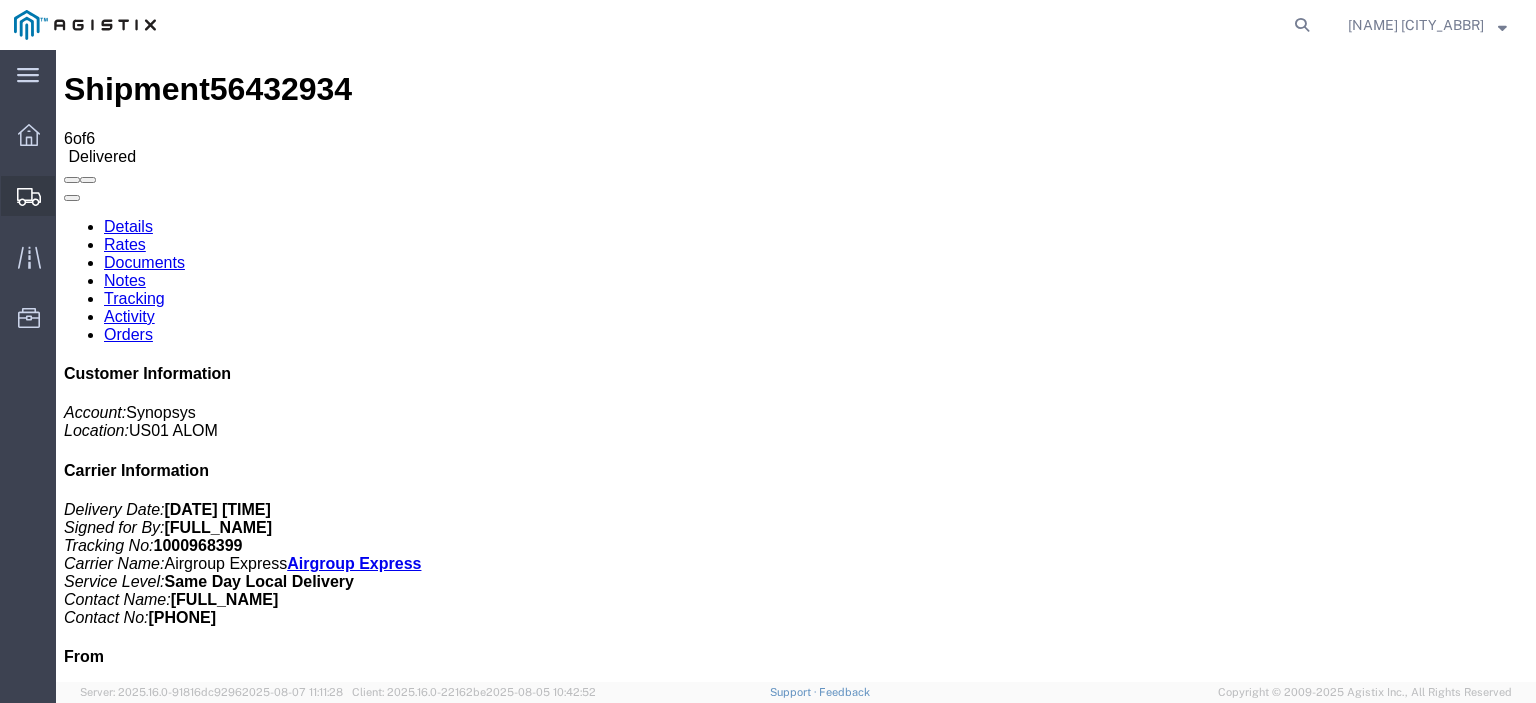 click on "Shipments" 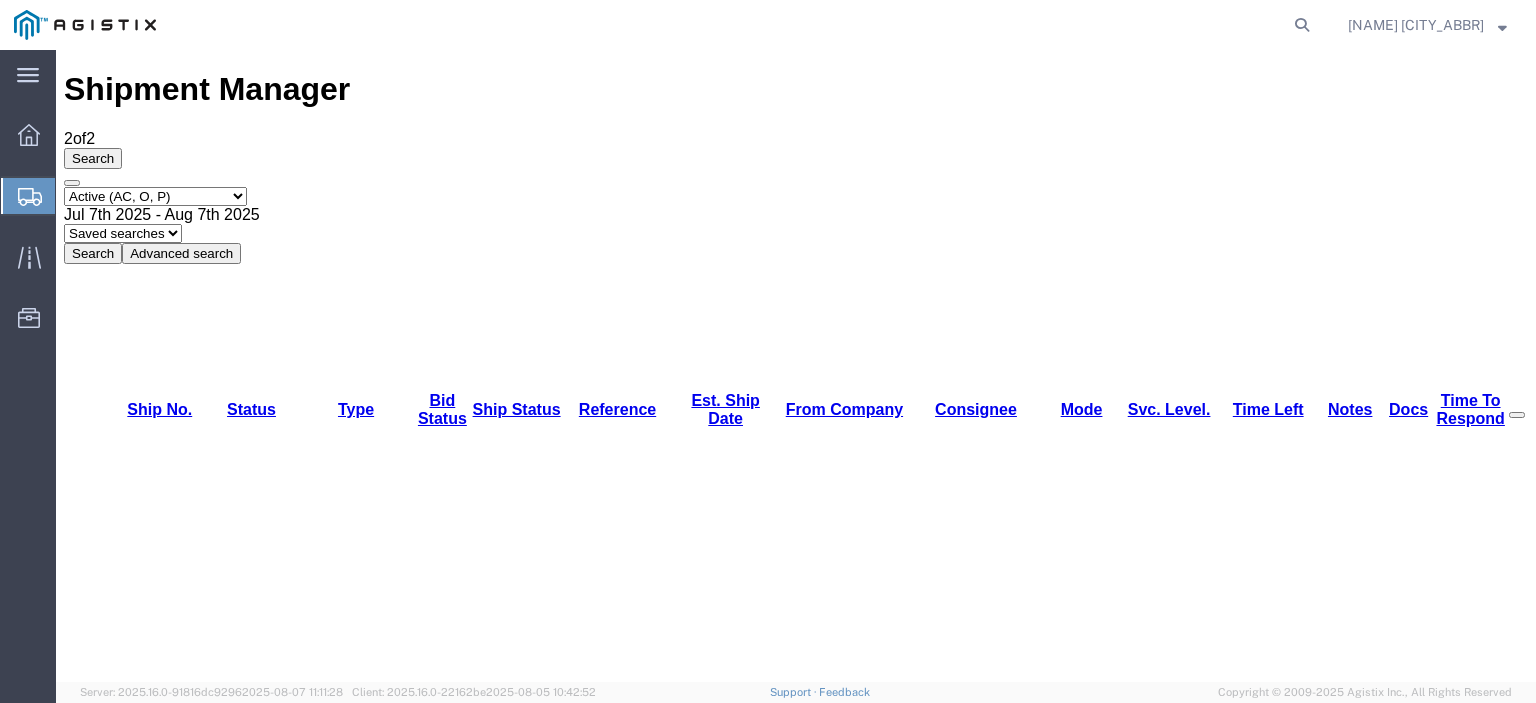 click on "Select status
Active (AC, O, P) All Approved Awaiting Confirmation (AC) Booked Canceled Closed Delivered Denied Expired Ignored Lost On Hold Open (O) Partial Delivery Pending (P) Shipped Withdrawn" at bounding box center [155, 196] 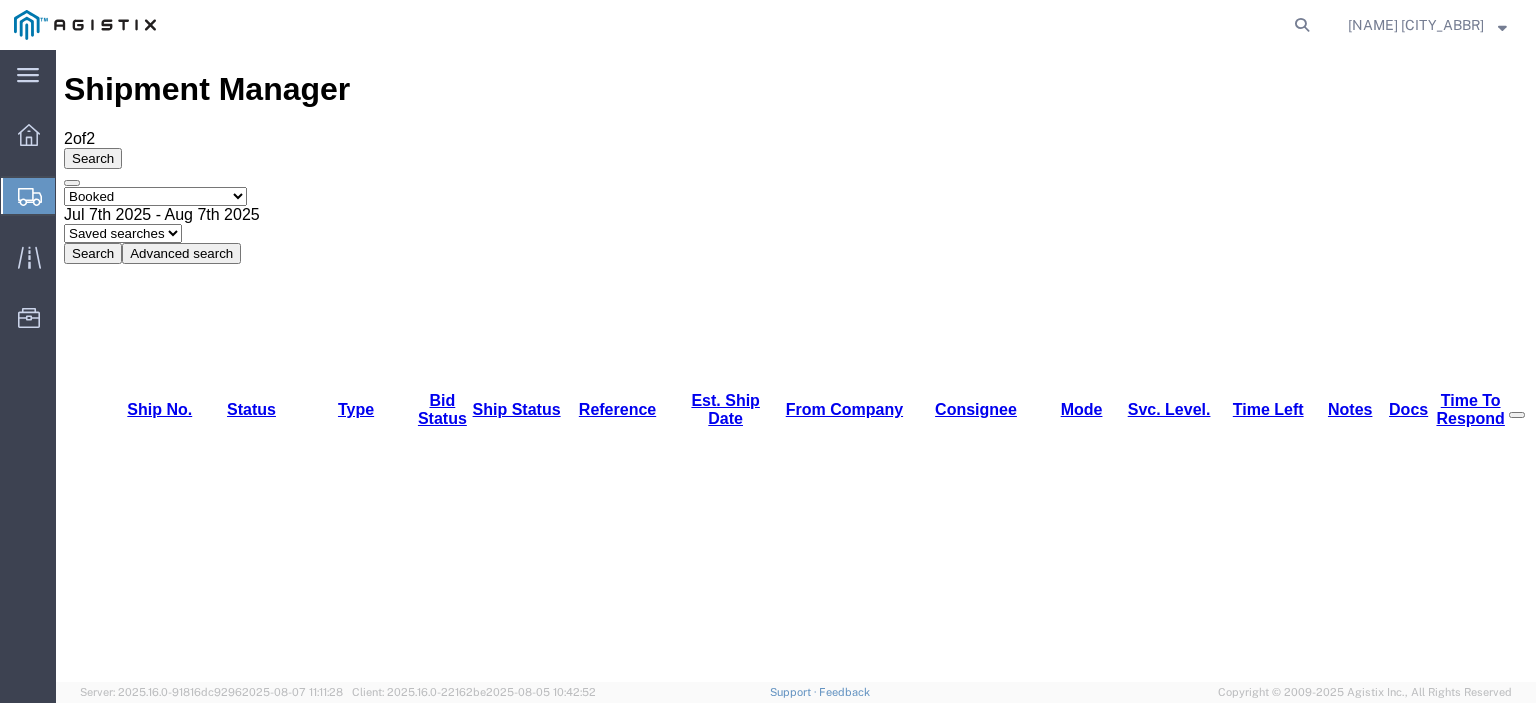 click on "Select status
Active (AC, O, P) All Approved Awaiting Confirmation (AC) Booked Canceled Closed Delivered Denied Expired Ignored Lost On Hold Open (O) Partial Delivery Pending (P) Shipped Withdrawn" at bounding box center [155, 196] 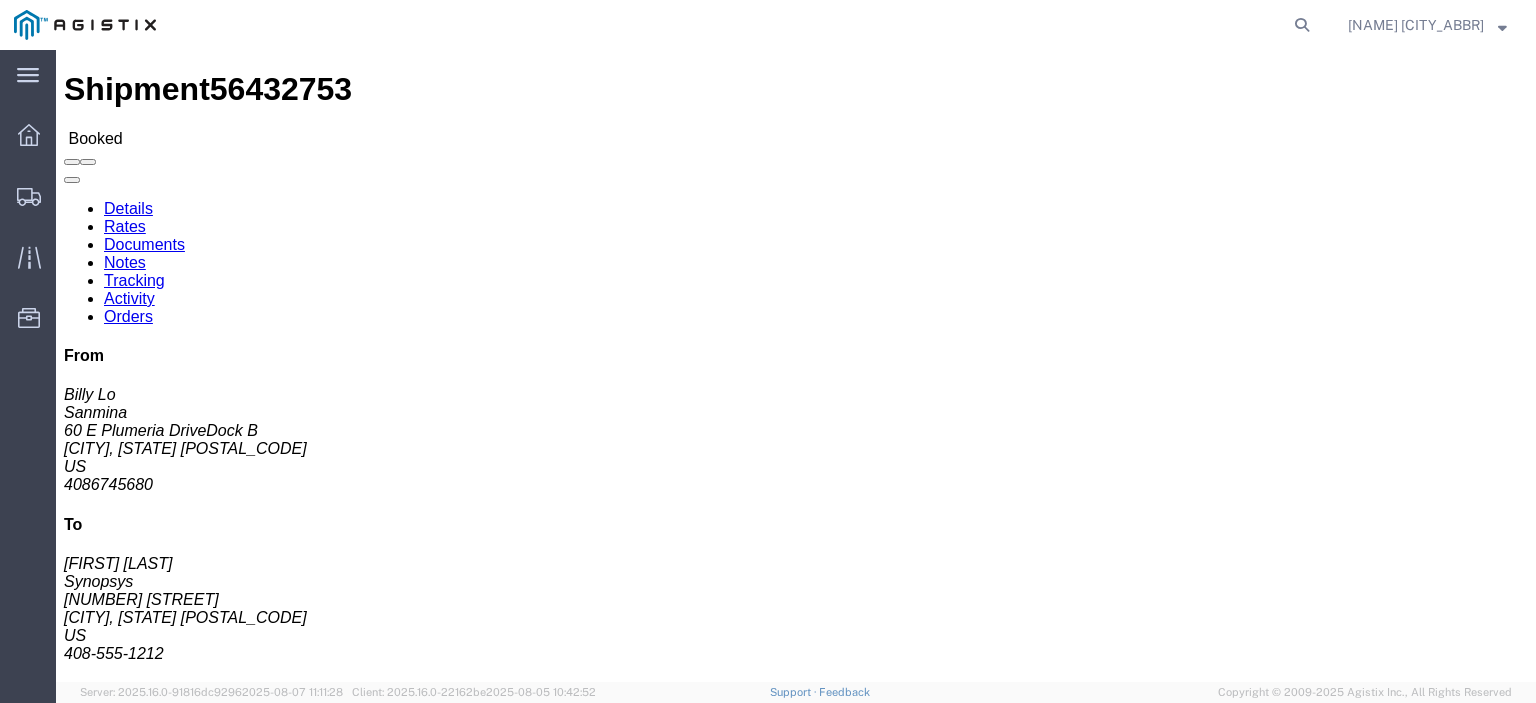 click on "Tracking" 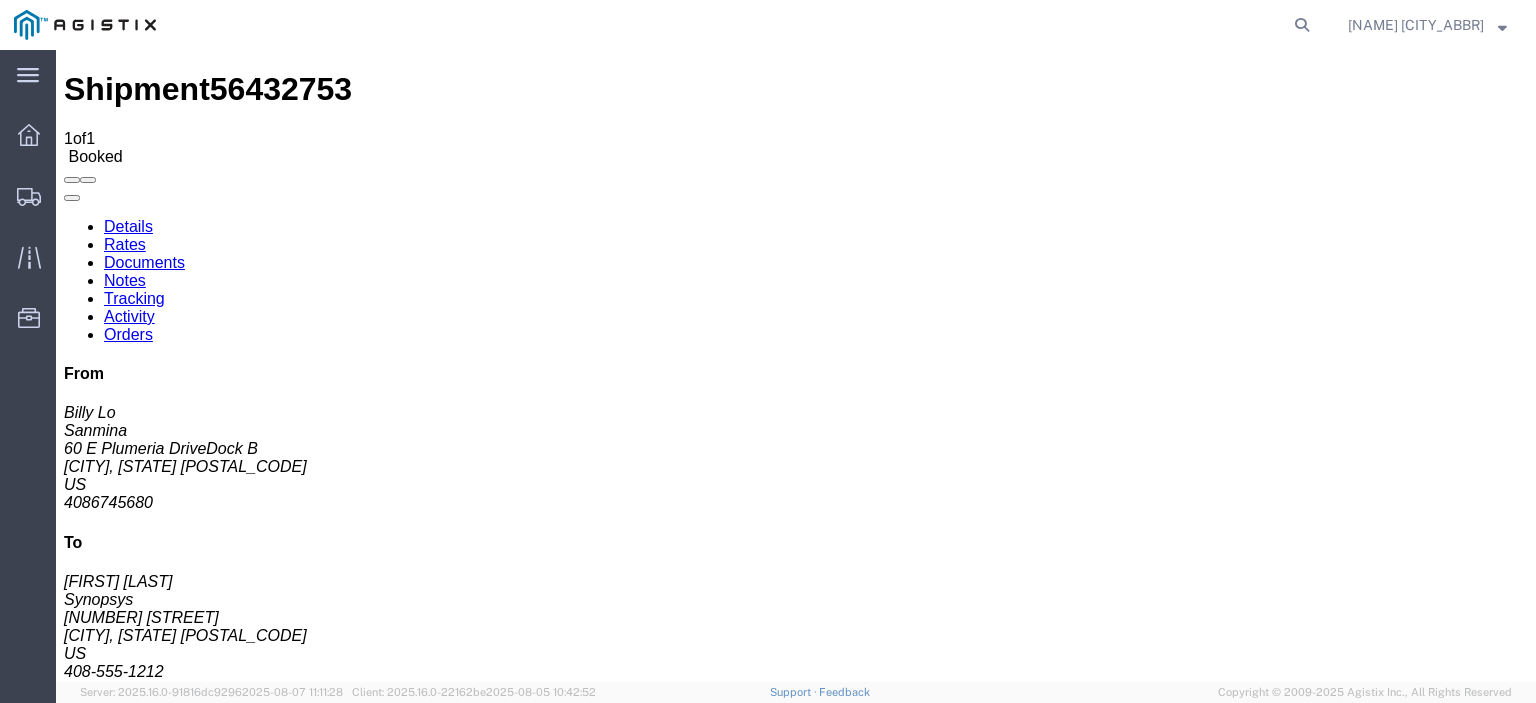 click on "Add New Tracking" at bounding box center [229, 1173] 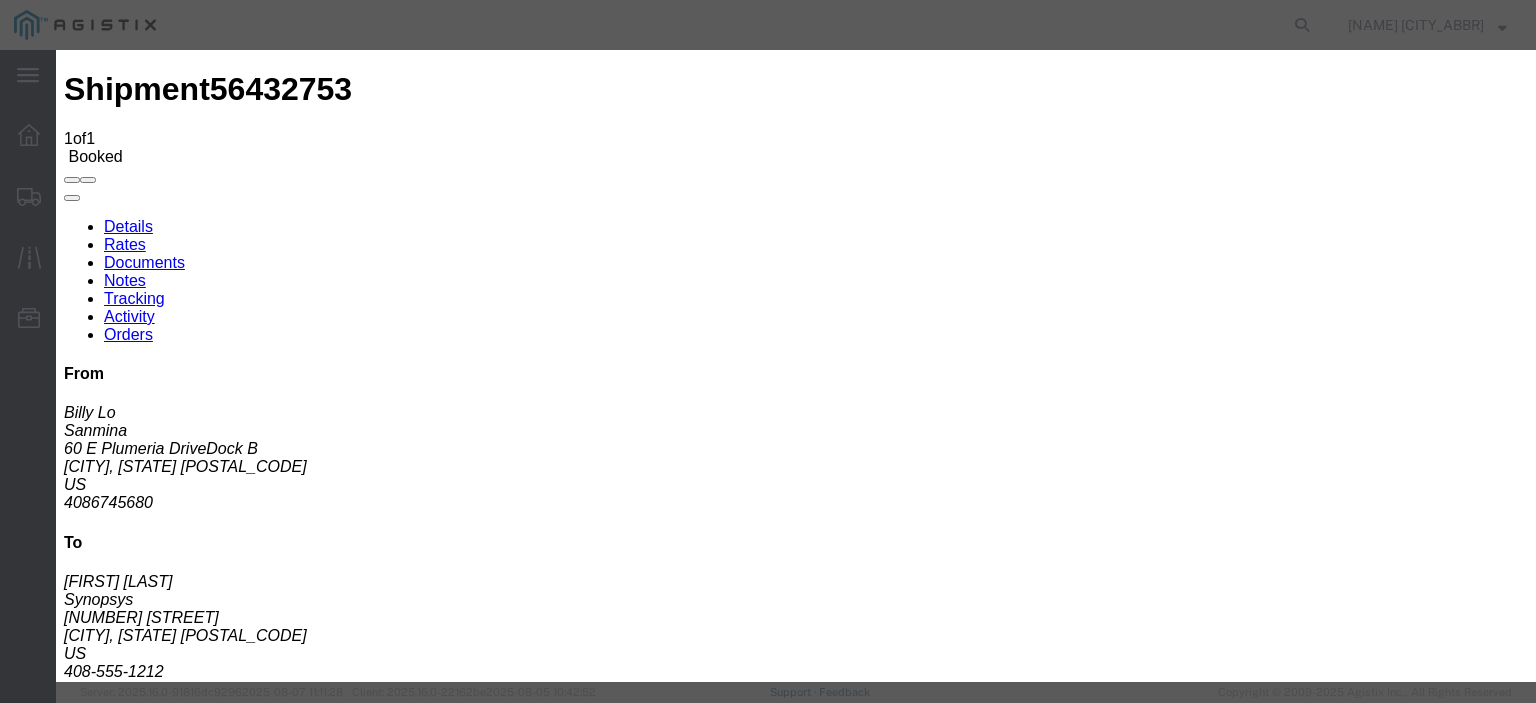 type on "08/07/2025" 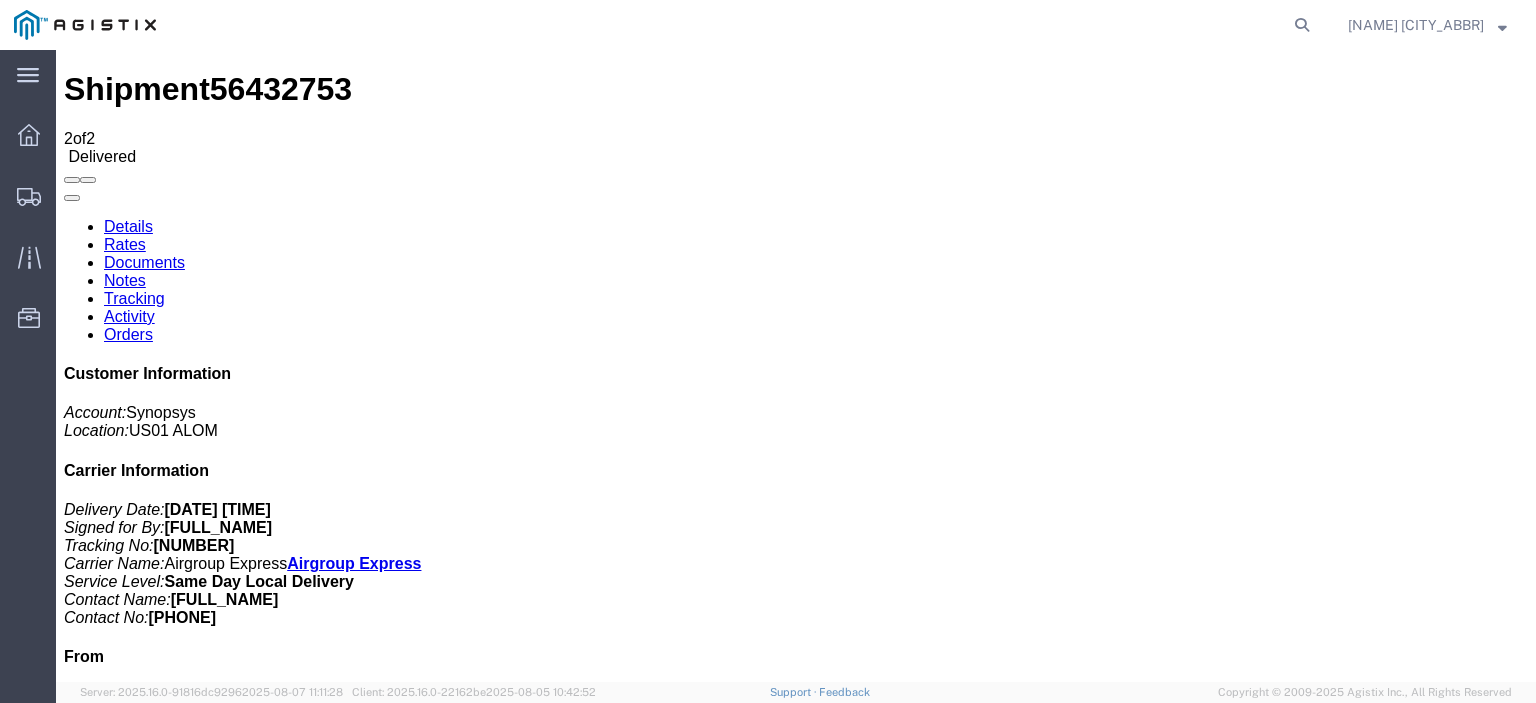 click on "Documents" at bounding box center (144, 262) 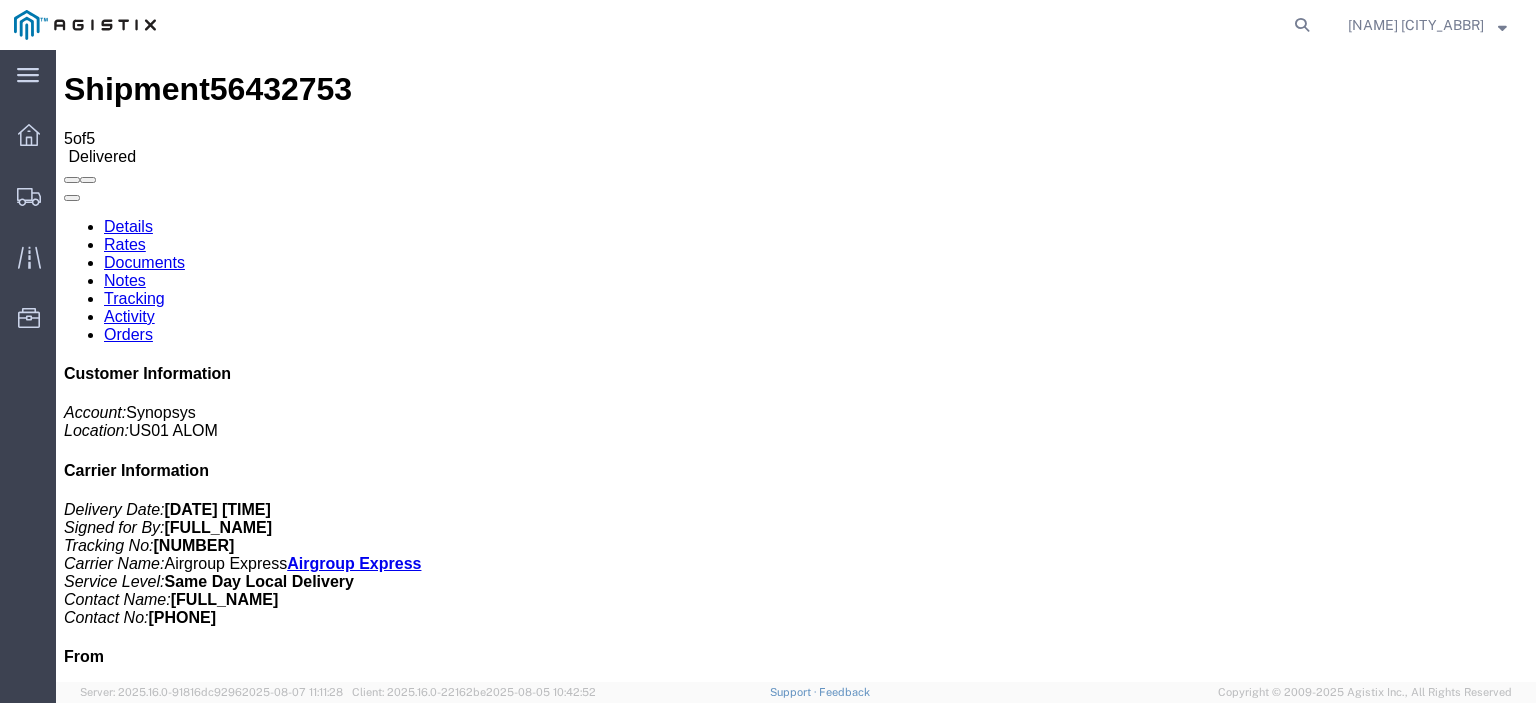 click on "Attach Documents" at bounding box center (126, 1153) 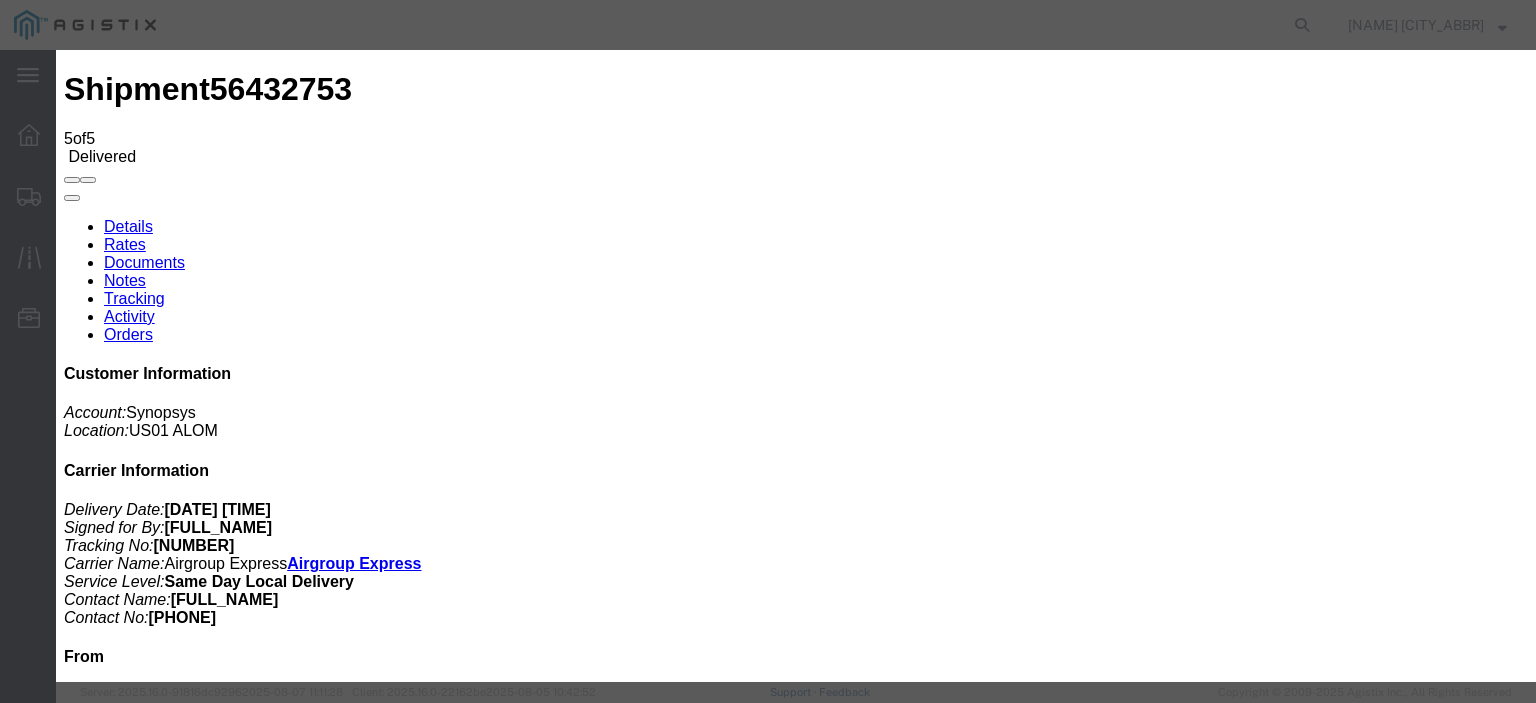 click on "Browse" at bounding box center (94, 1974) 